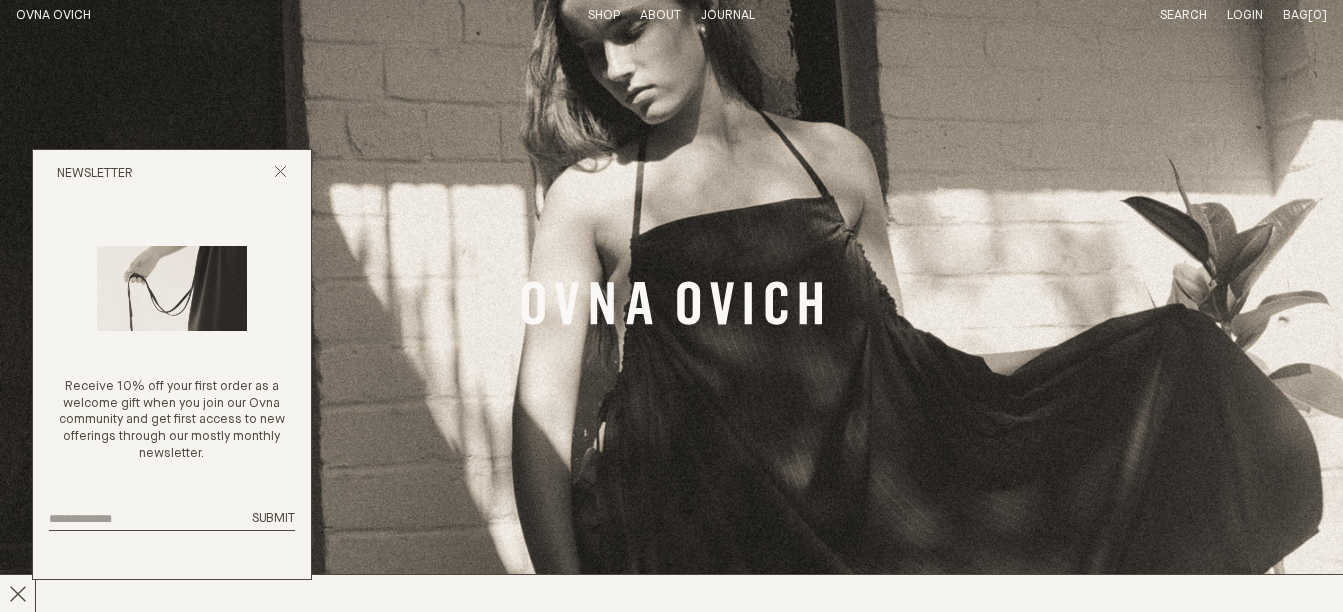 scroll, scrollTop: 0, scrollLeft: 0, axis: both 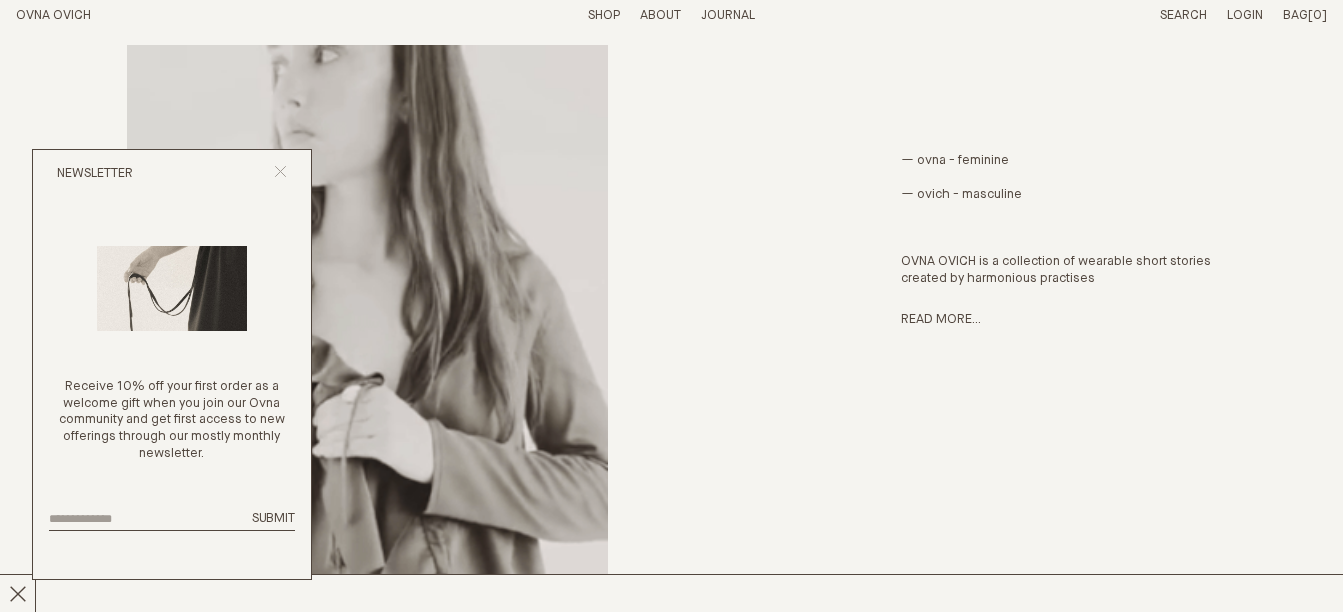 click 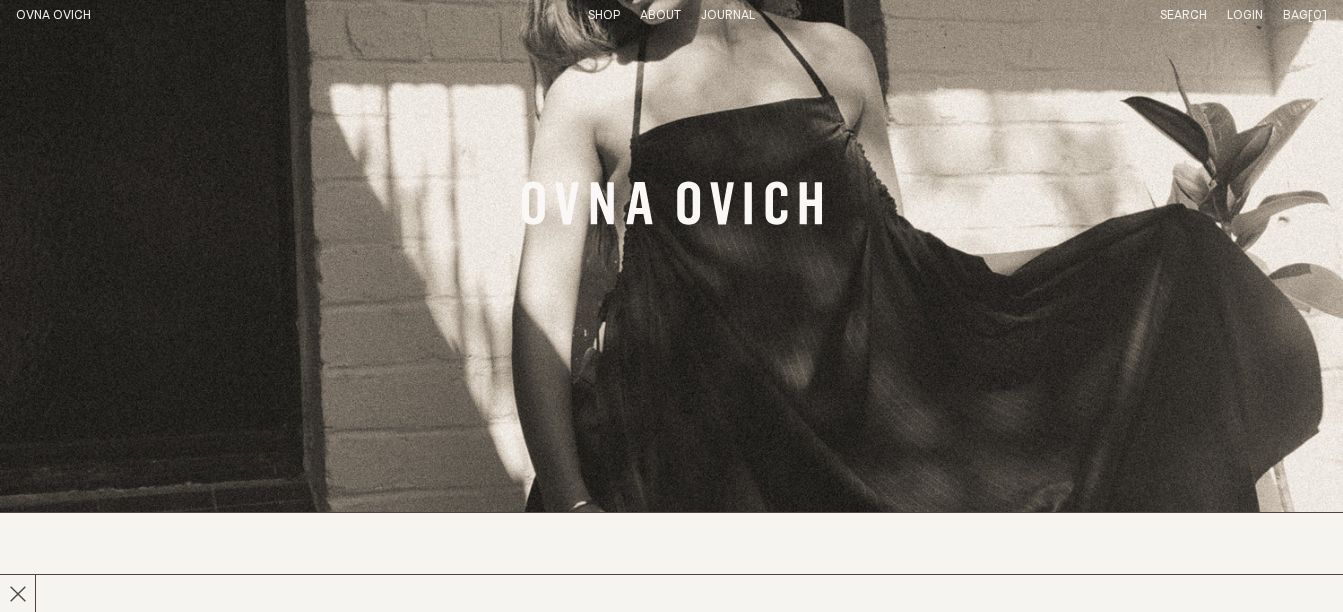 scroll, scrollTop: 0, scrollLeft: 0, axis: both 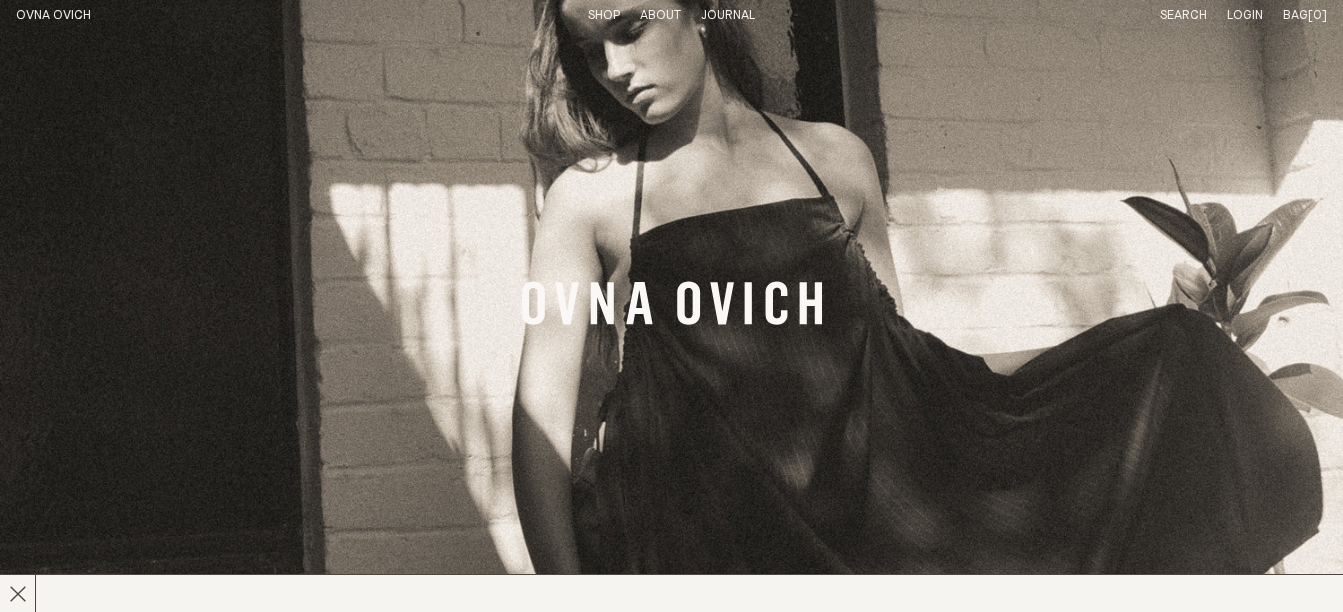 click on "OVNA OVICH" at bounding box center (53, 15) 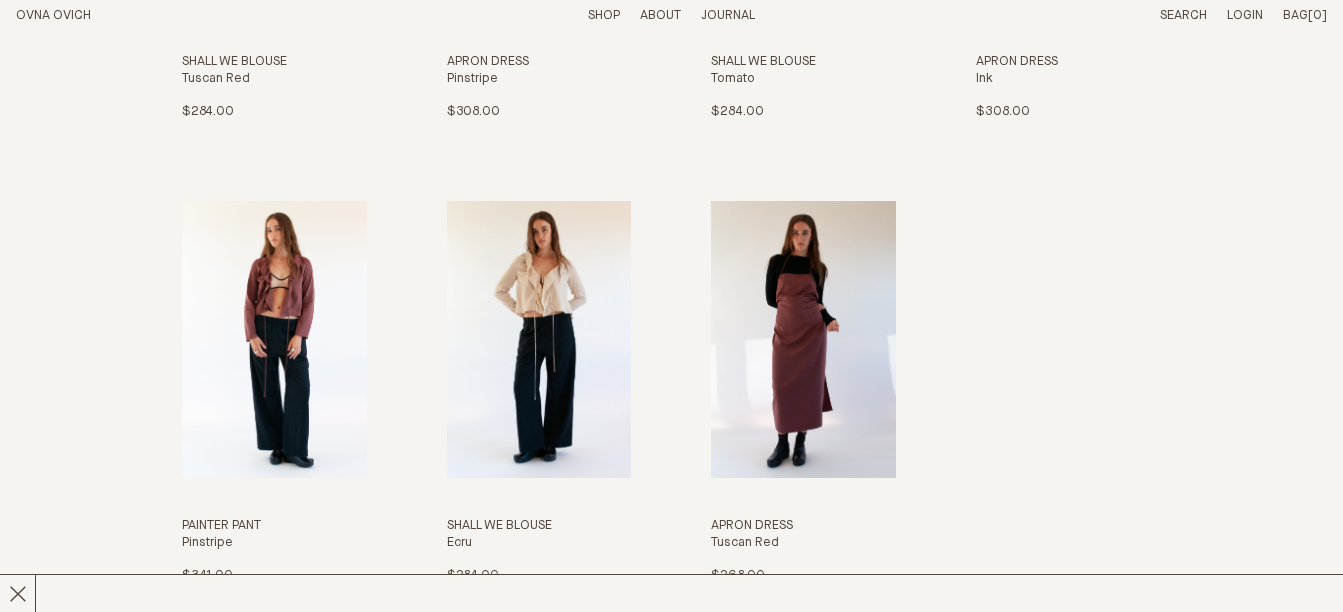 scroll, scrollTop: 2600, scrollLeft: 0, axis: vertical 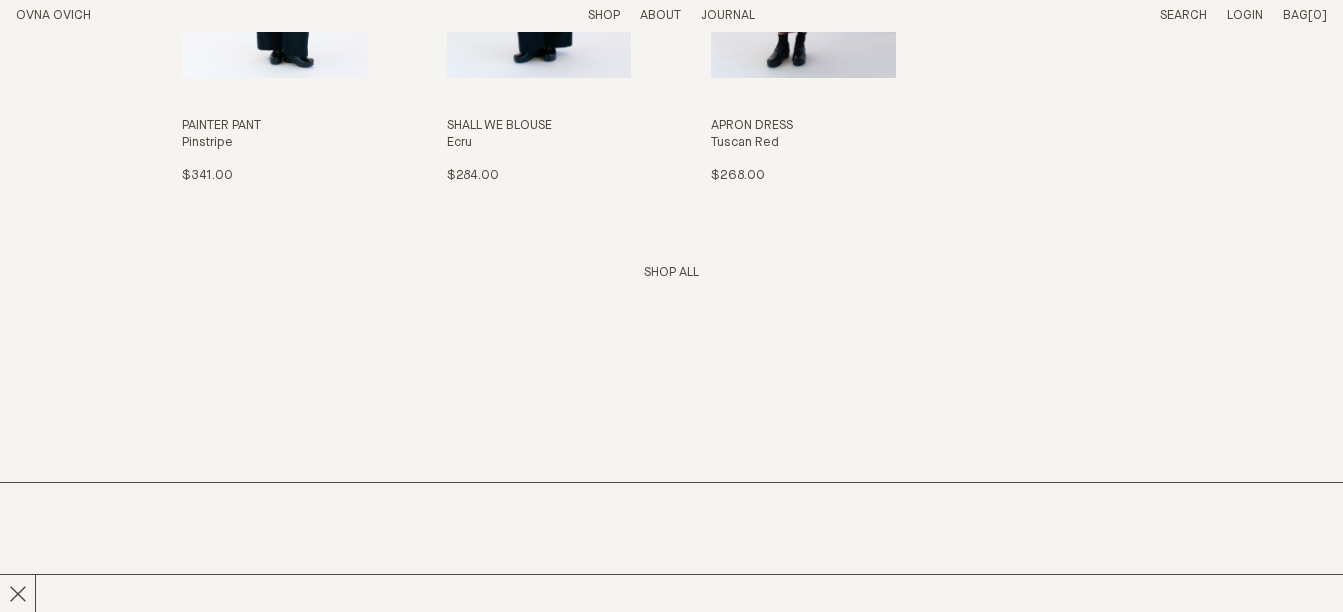 click on "Shop All" at bounding box center (671, 272) 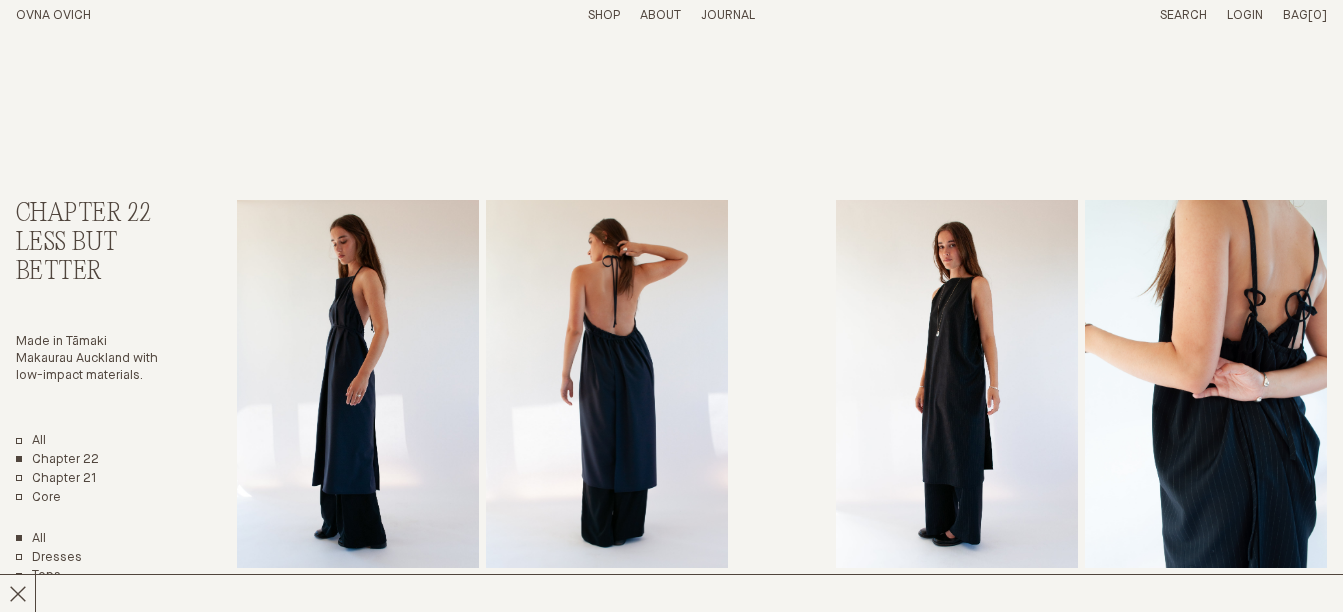 scroll, scrollTop: 0, scrollLeft: 0, axis: both 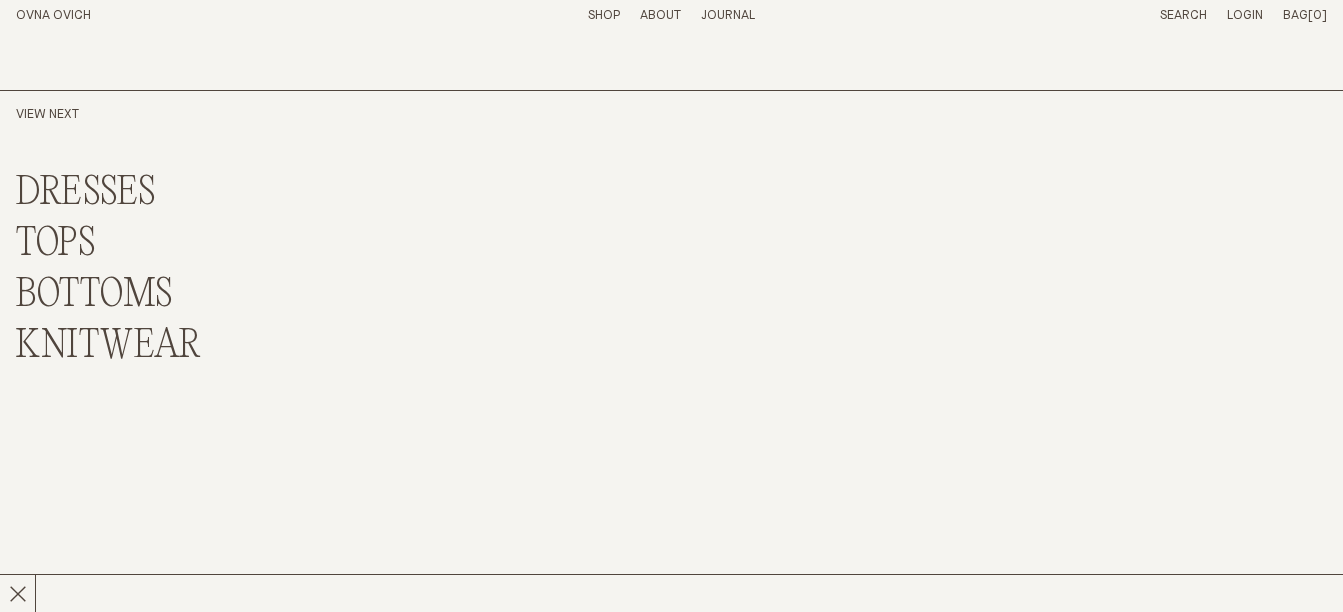 click on "DRESSES" at bounding box center (86, 193) 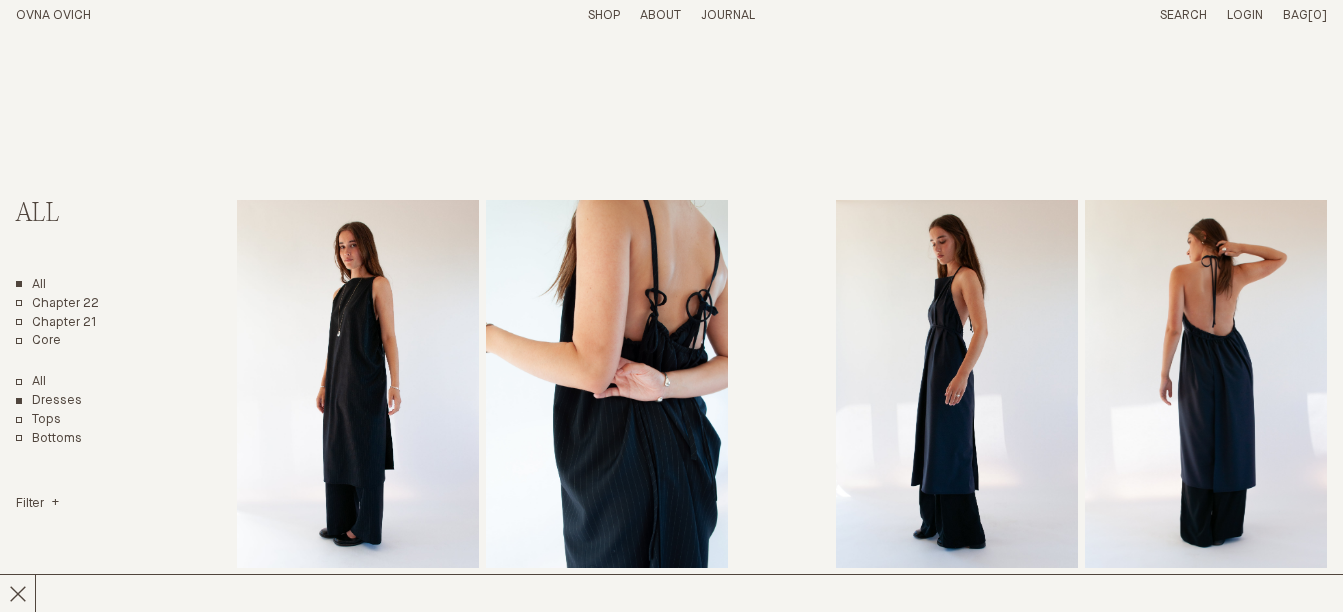 scroll, scrollTop: 0, scrollLeft: 0, axis: both 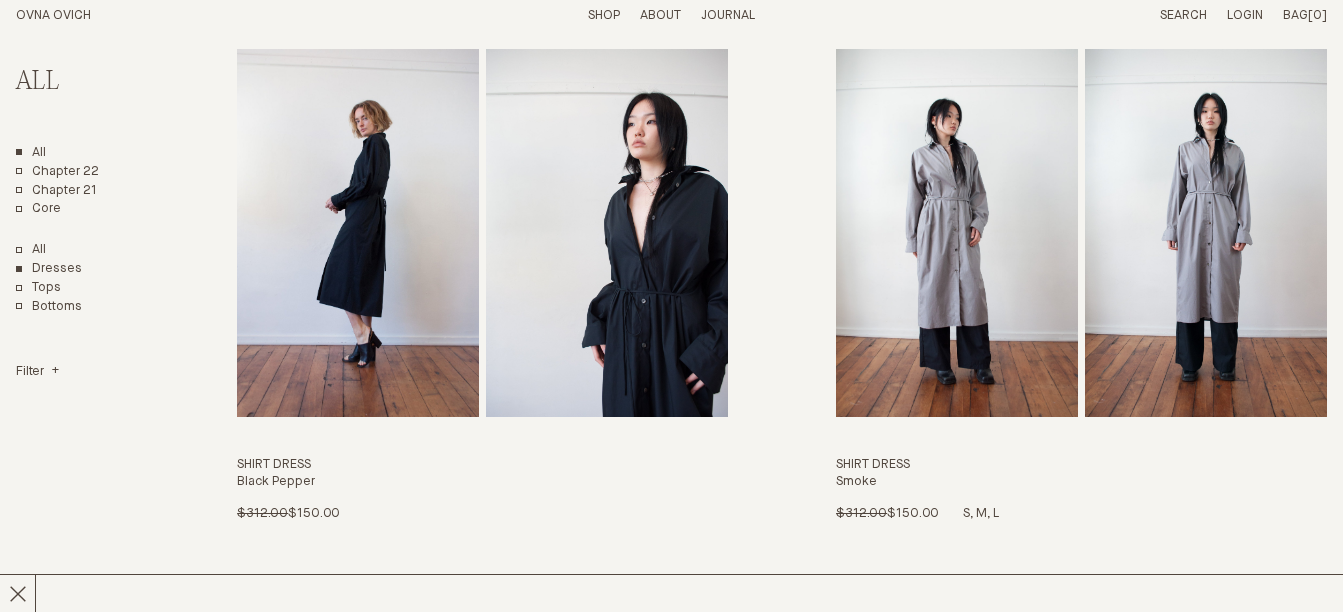 click at bounding box center [1206, 233] 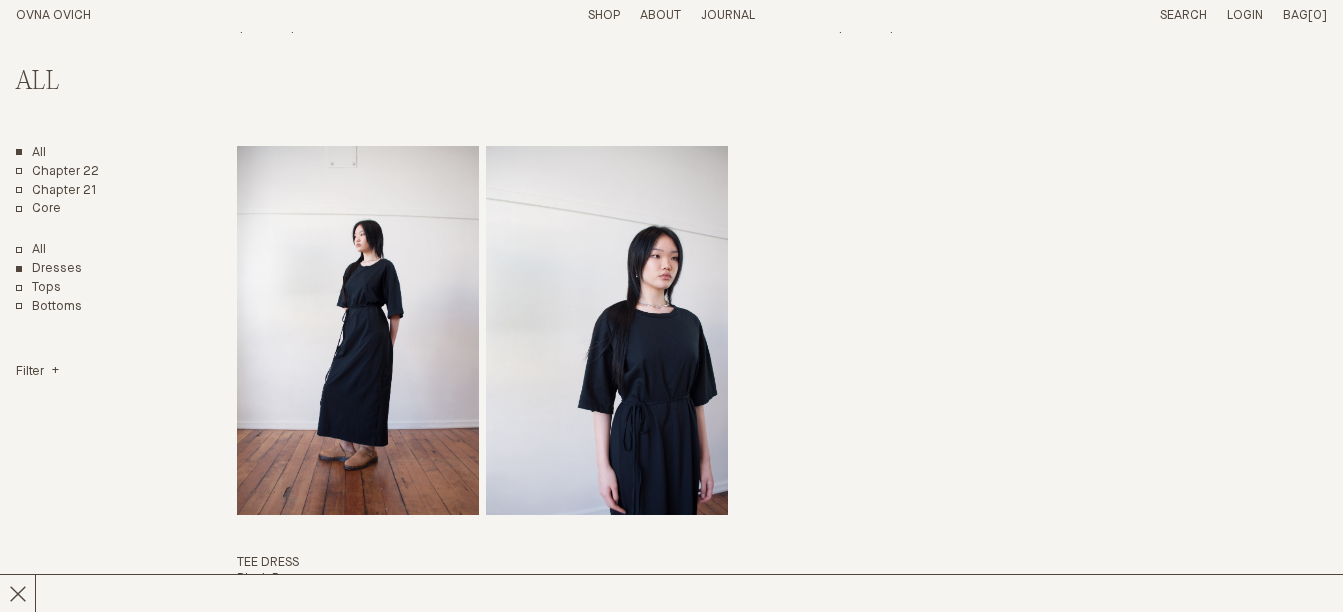 scroll, scrollTop: 1785, scrollLeft: 0, axis: vertical 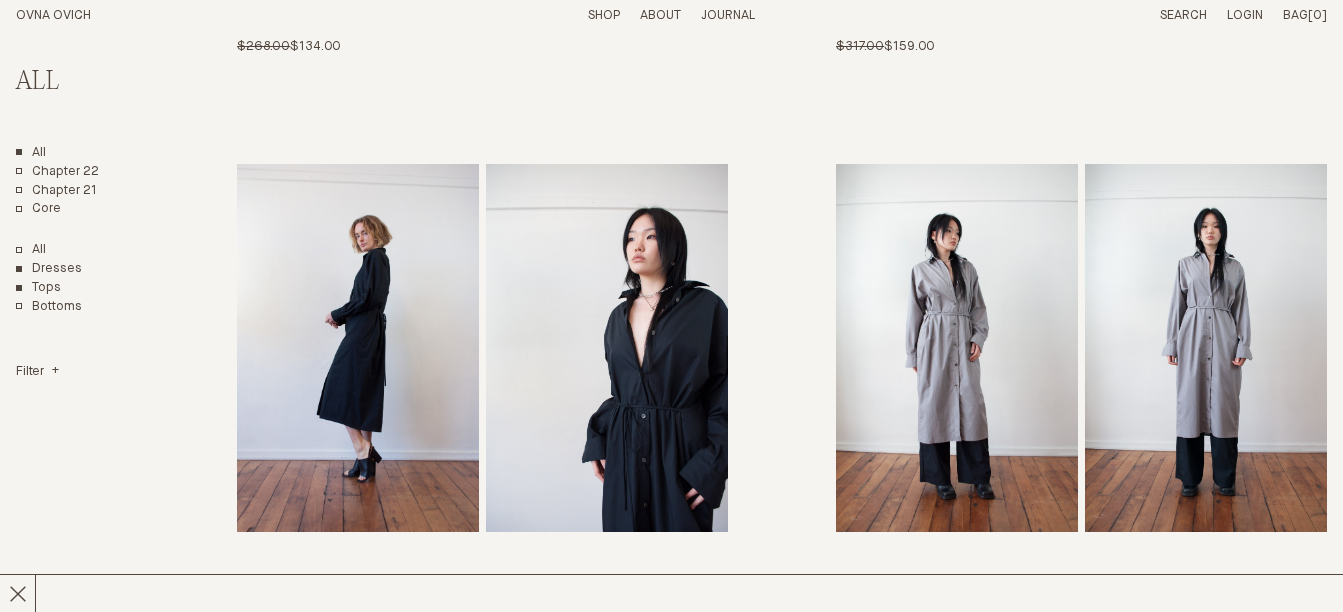 click on "Tops" at bounding box center (38, 288) 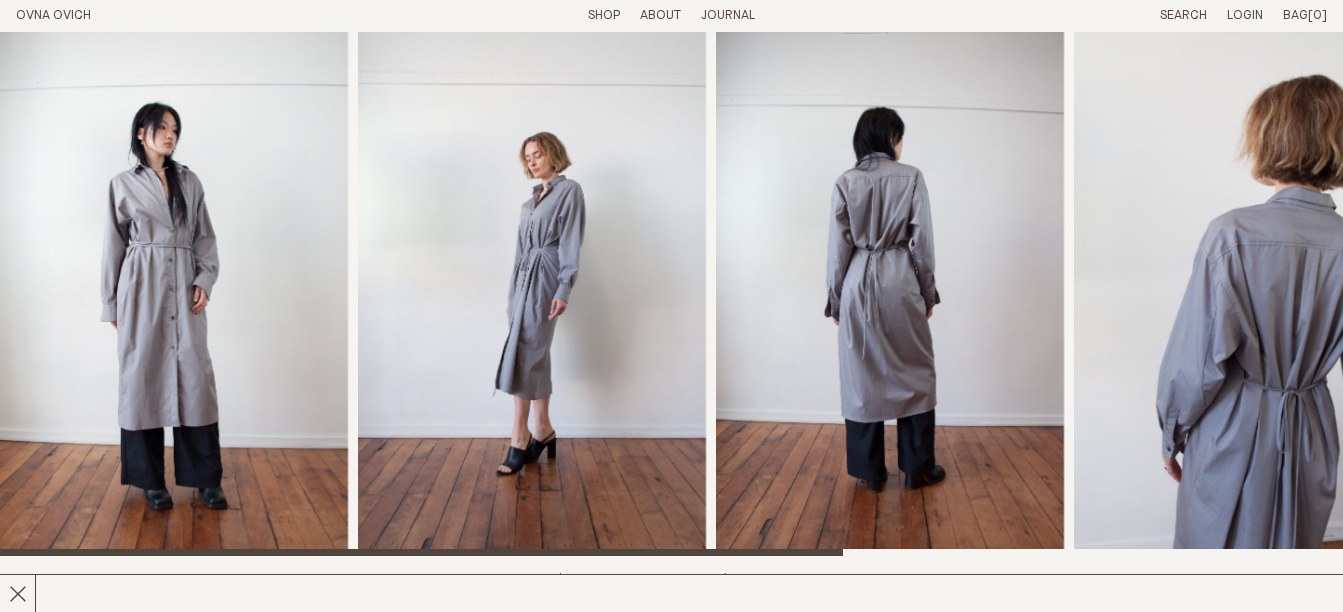 scroll, scrollTop: 0, scrollLeft: 0, axis: both 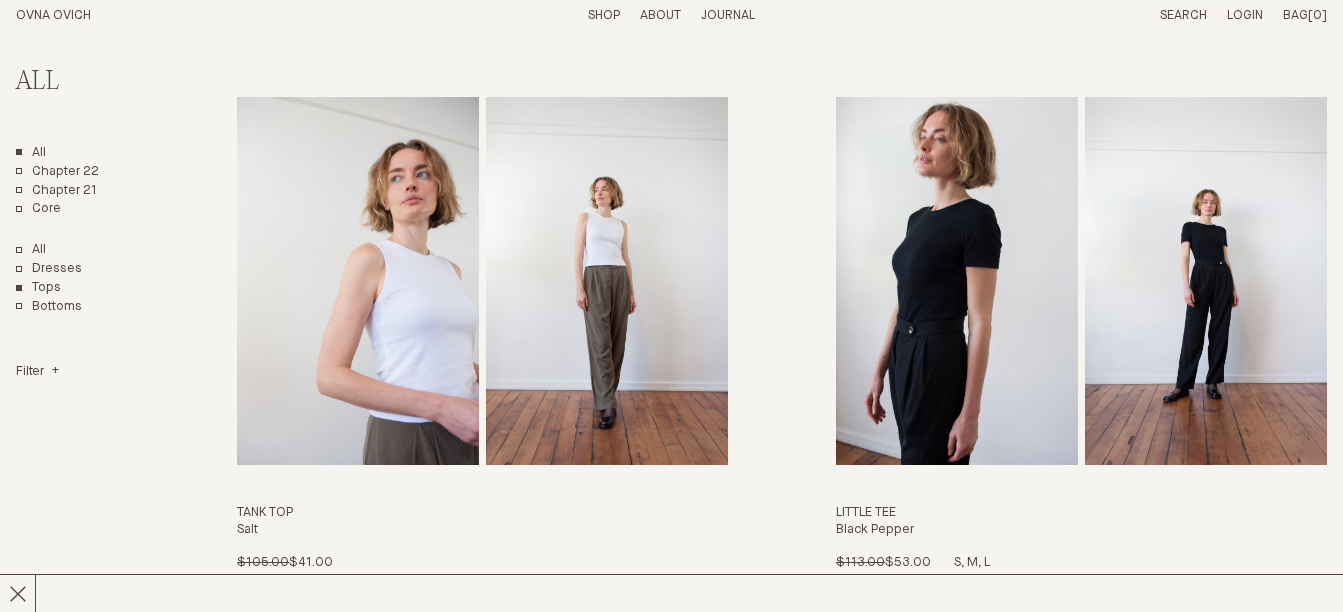 click at bounding box center [957, 281] 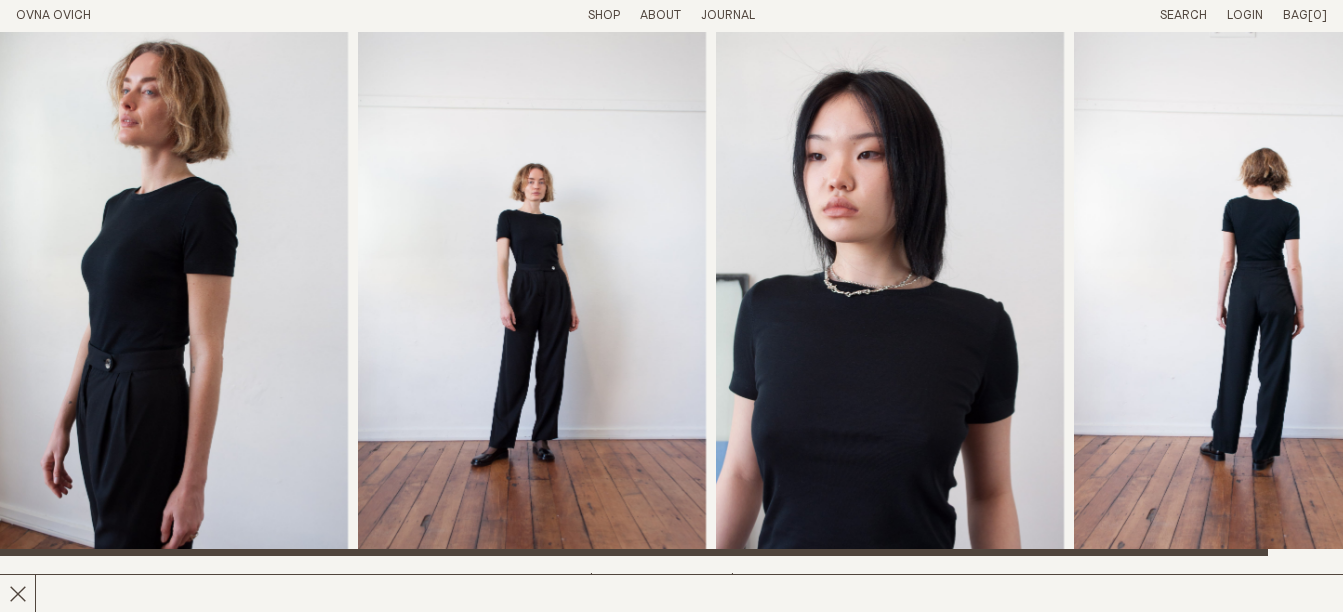 scroll, scrollTop: 0, scrollLeft: 0, axis: both 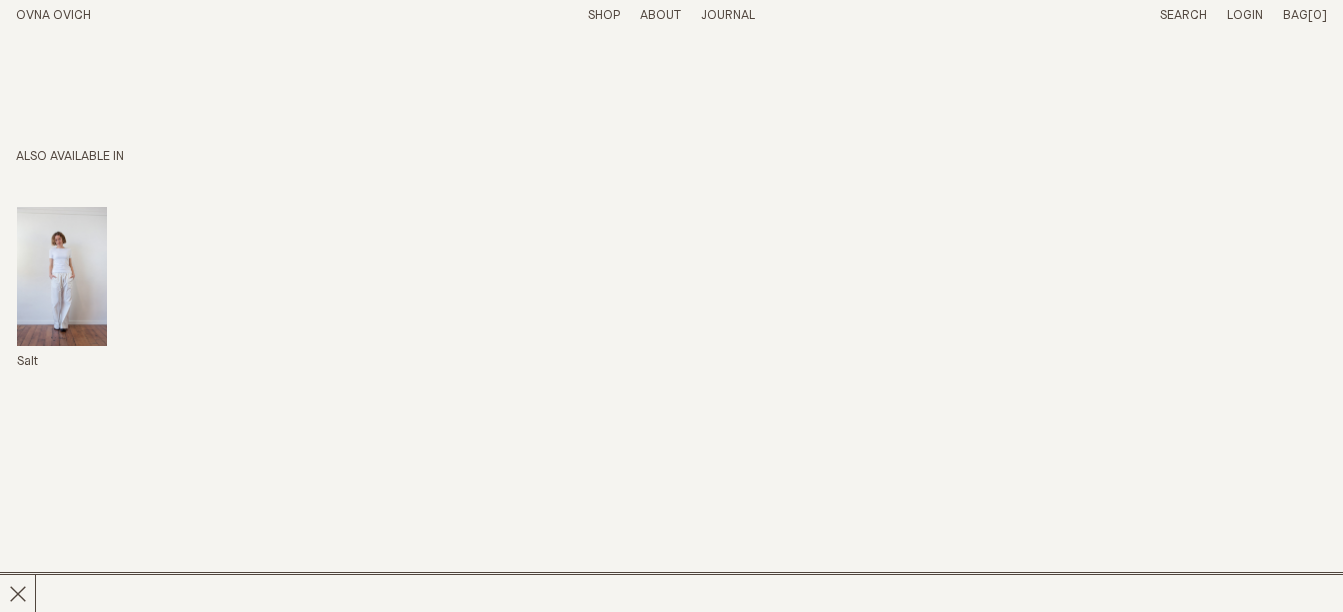 click at bounding box center [62, 276] 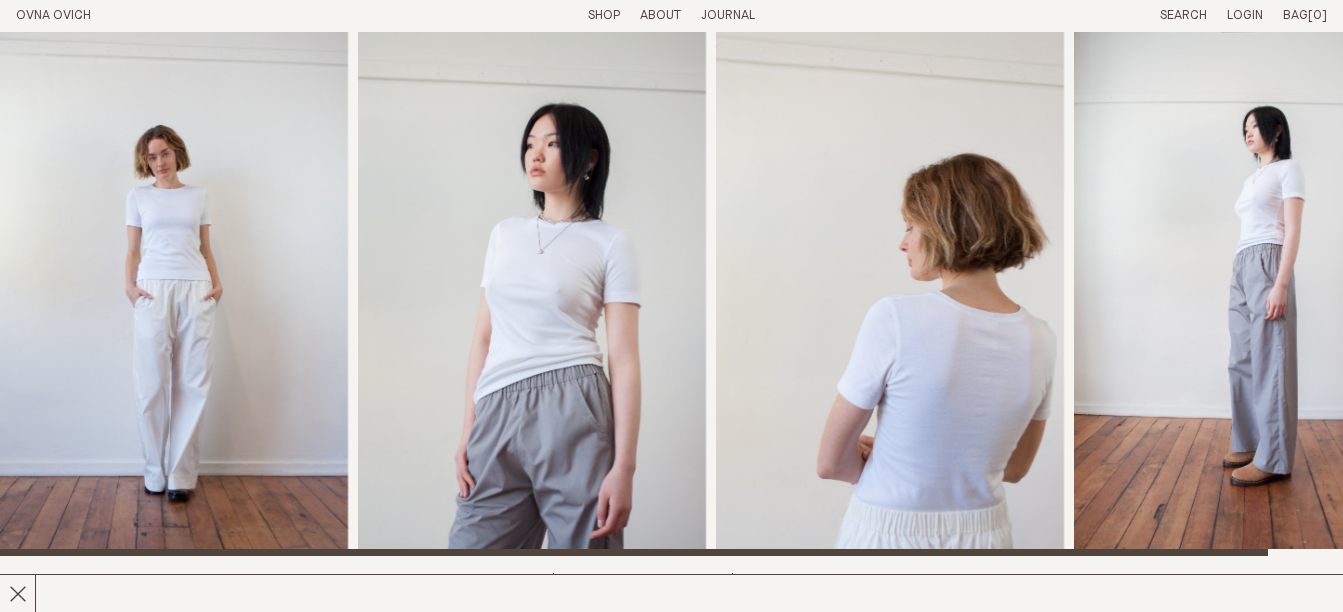 scroll, scrollTop: 0, scrollLeft: 0, axis: both 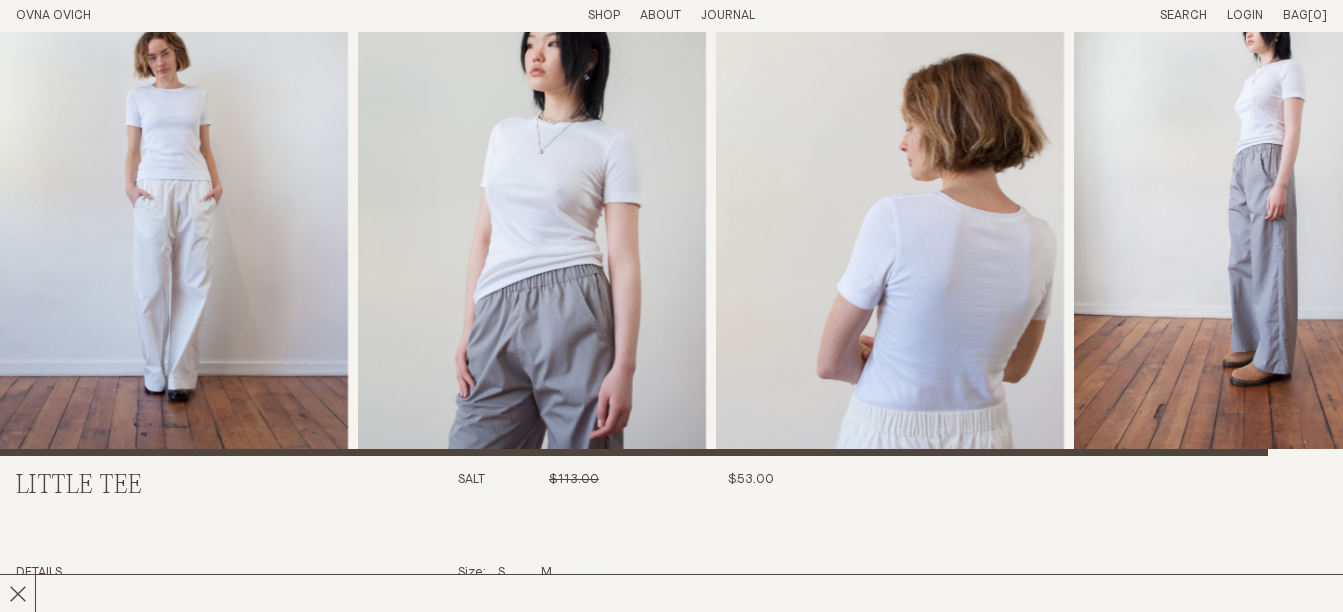 click at bounding box center (174, 194) 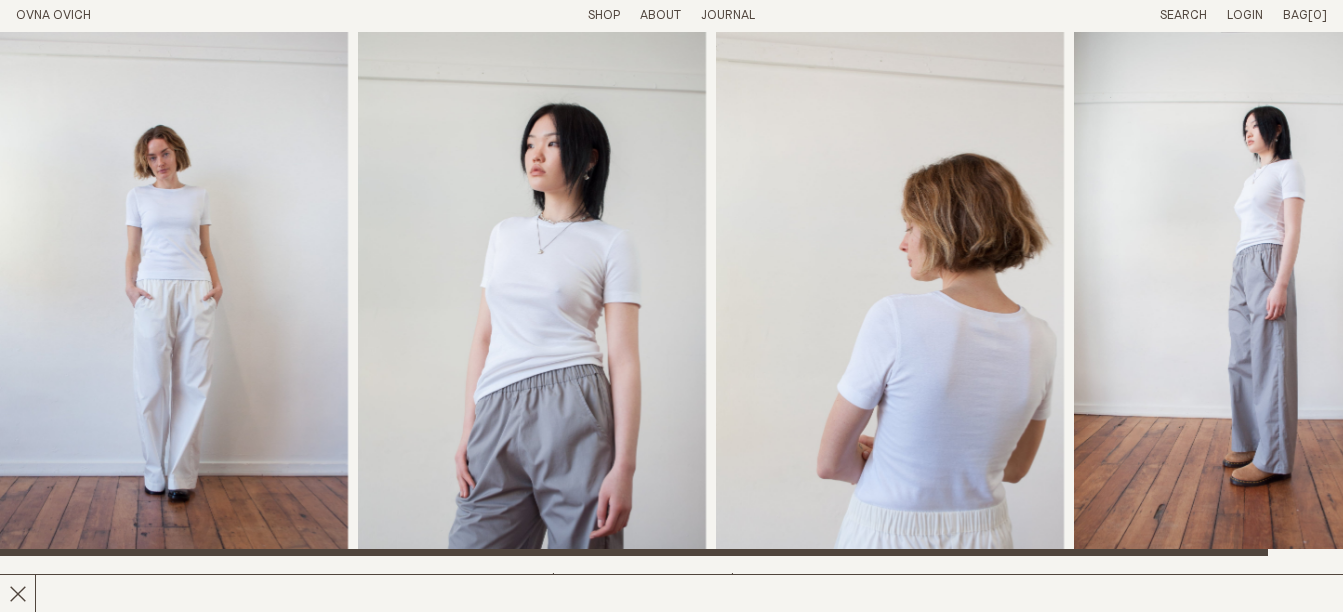 click at bounding box center [174, 294] 